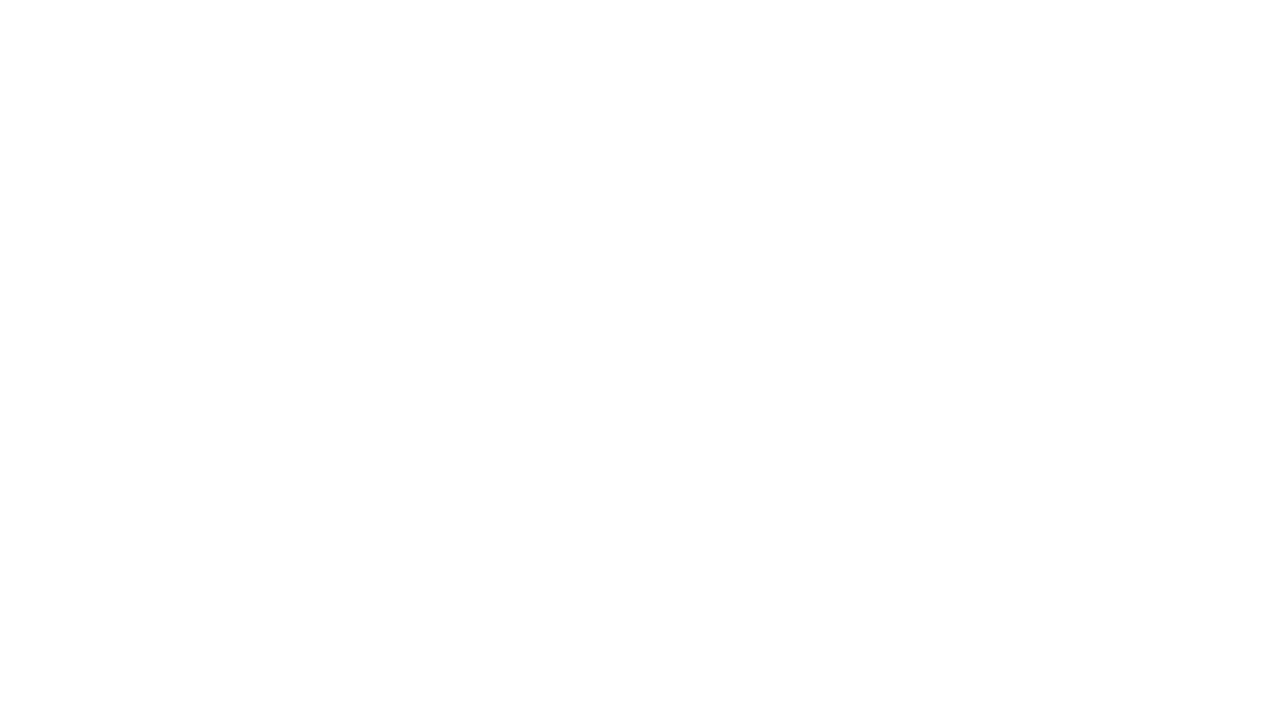 scroll, scrollTop: 0, scrollLeft: 0, axis: both 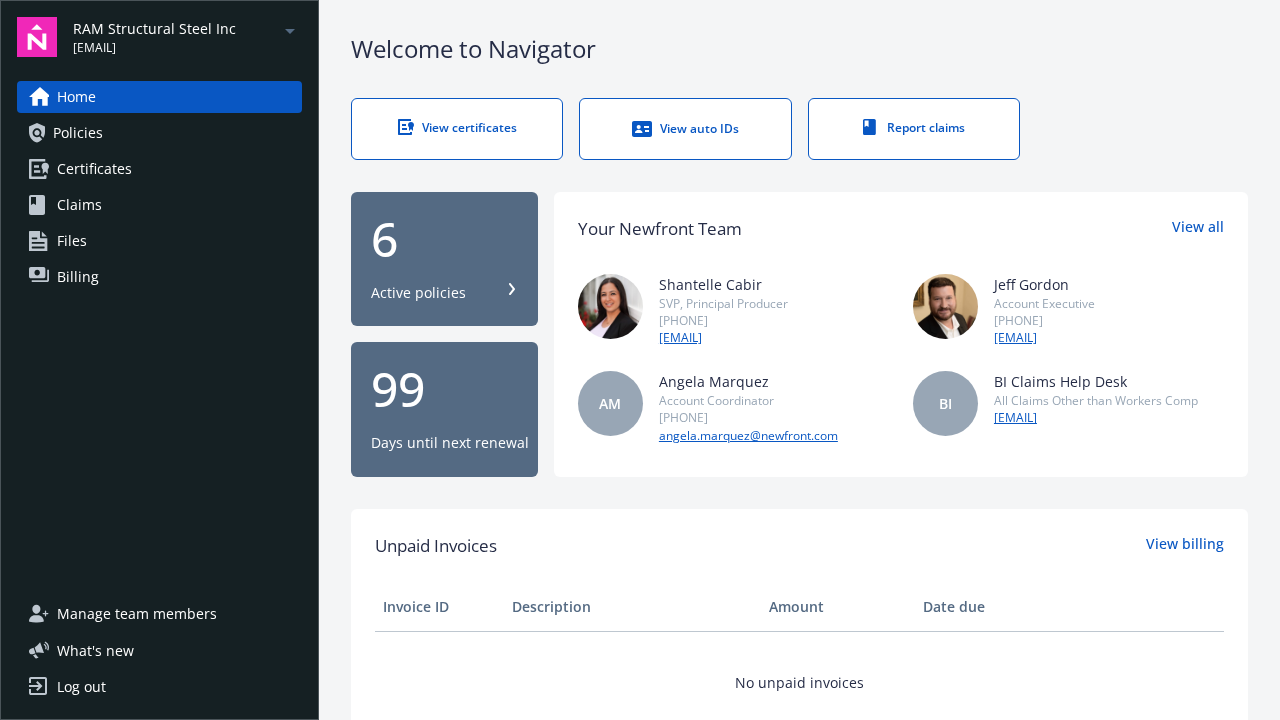 click on "View certificates" at bounding box center (457, 129) 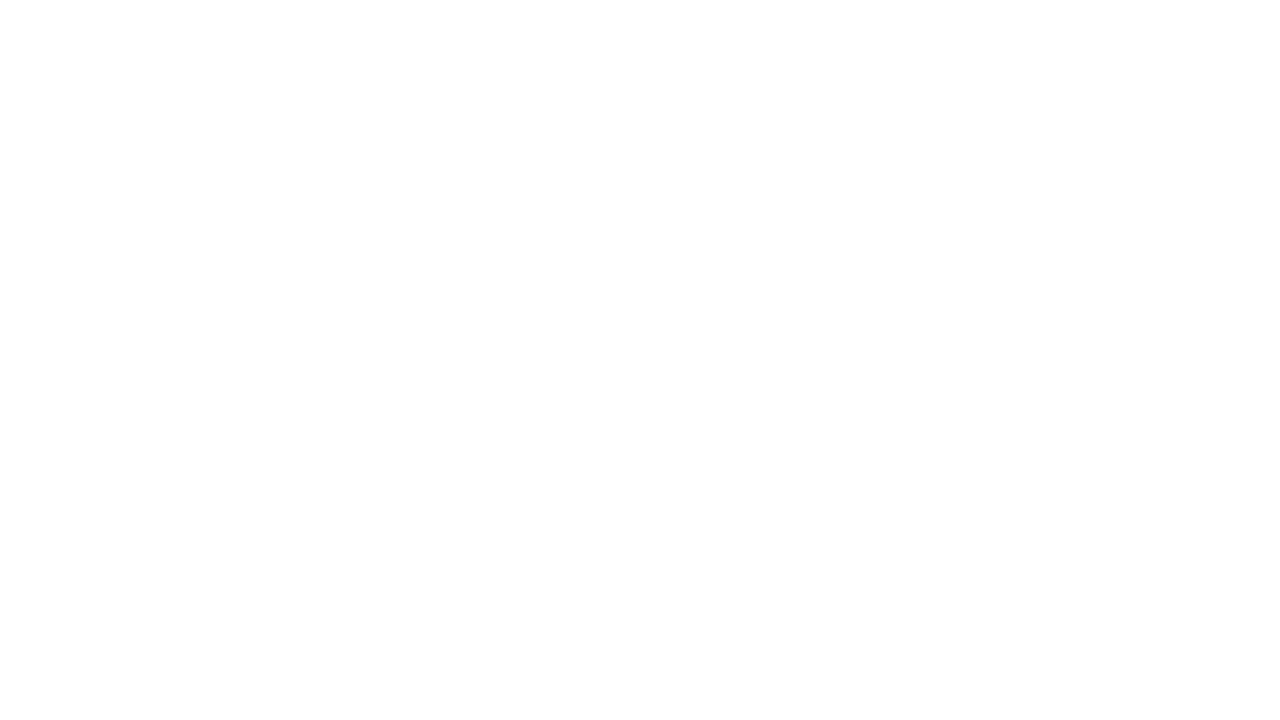 scroll, scrollTop: 0, scrollLeft: 0, axis: both 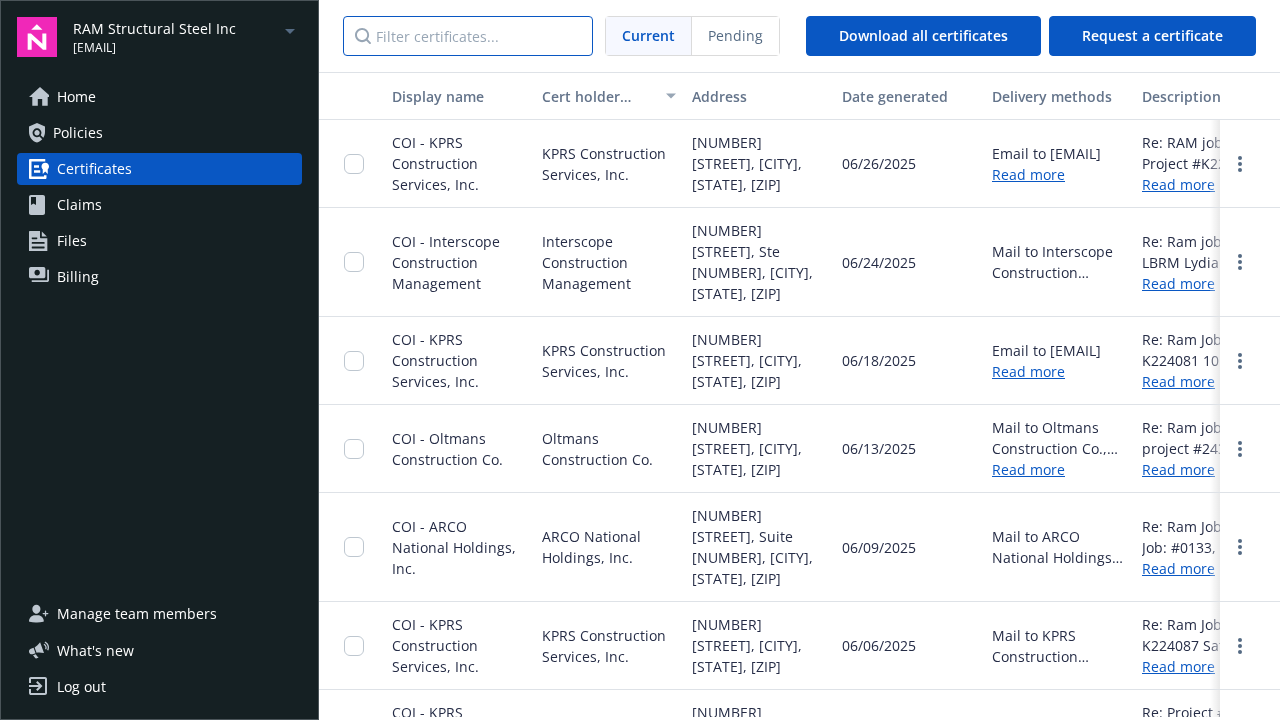 click at bounding box center [468, 36] 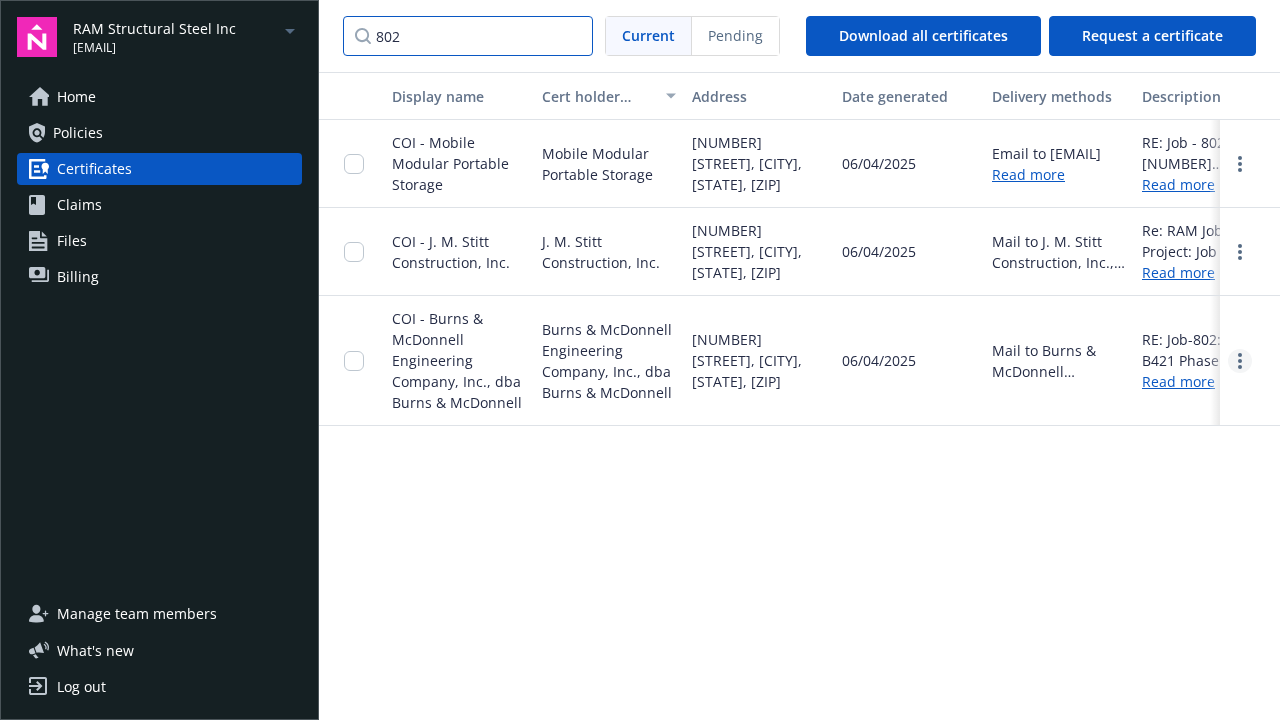 type on "802" 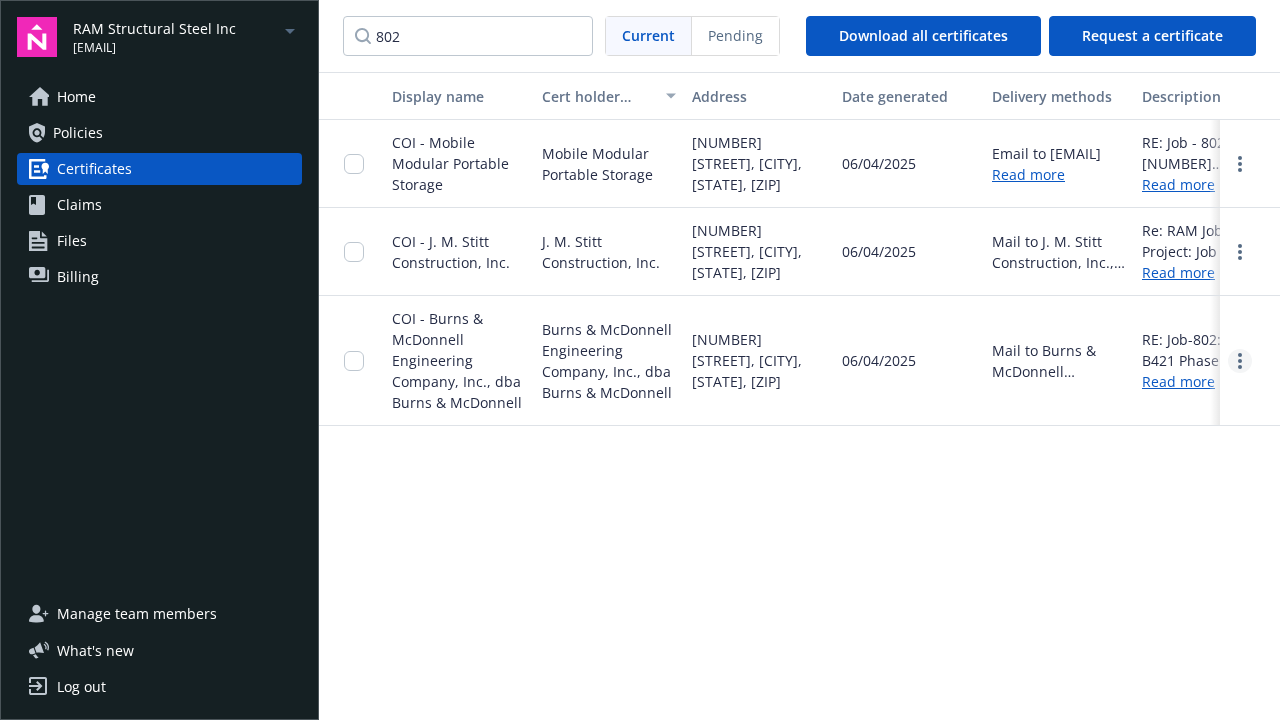 click at bounding box center [1240, 361] 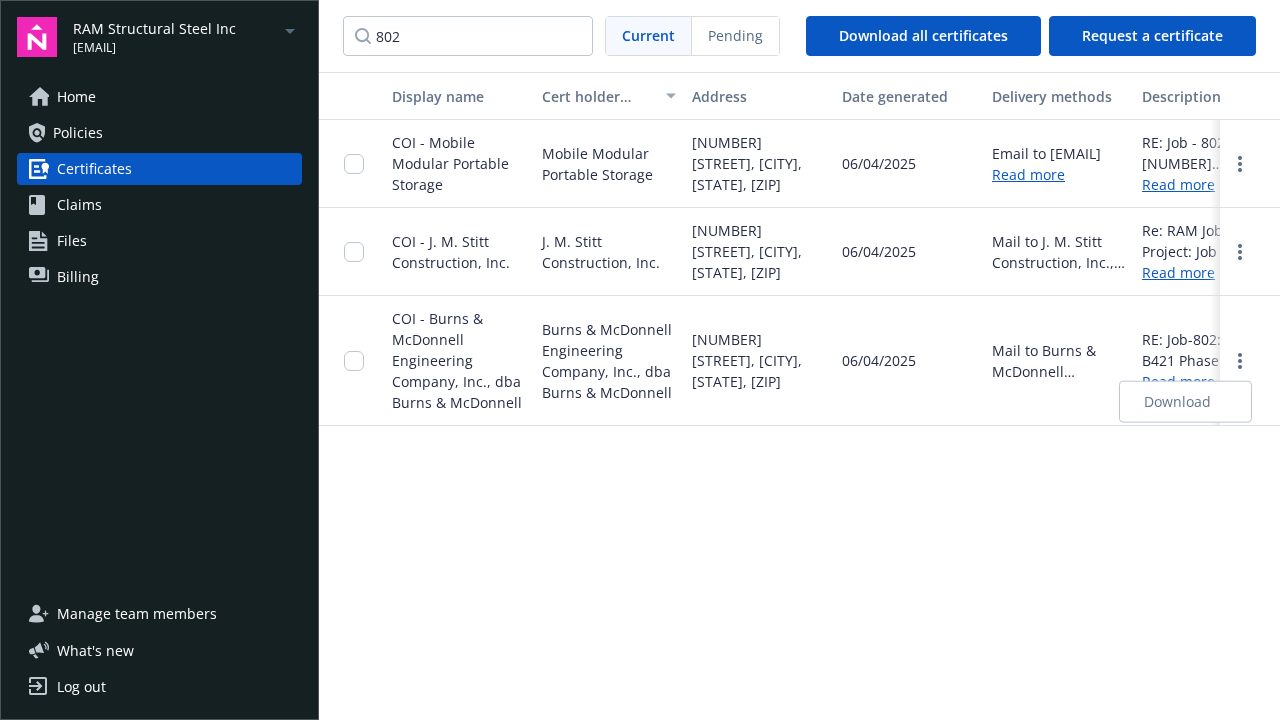 click on "Download" at bounding box center [1185, 402] 